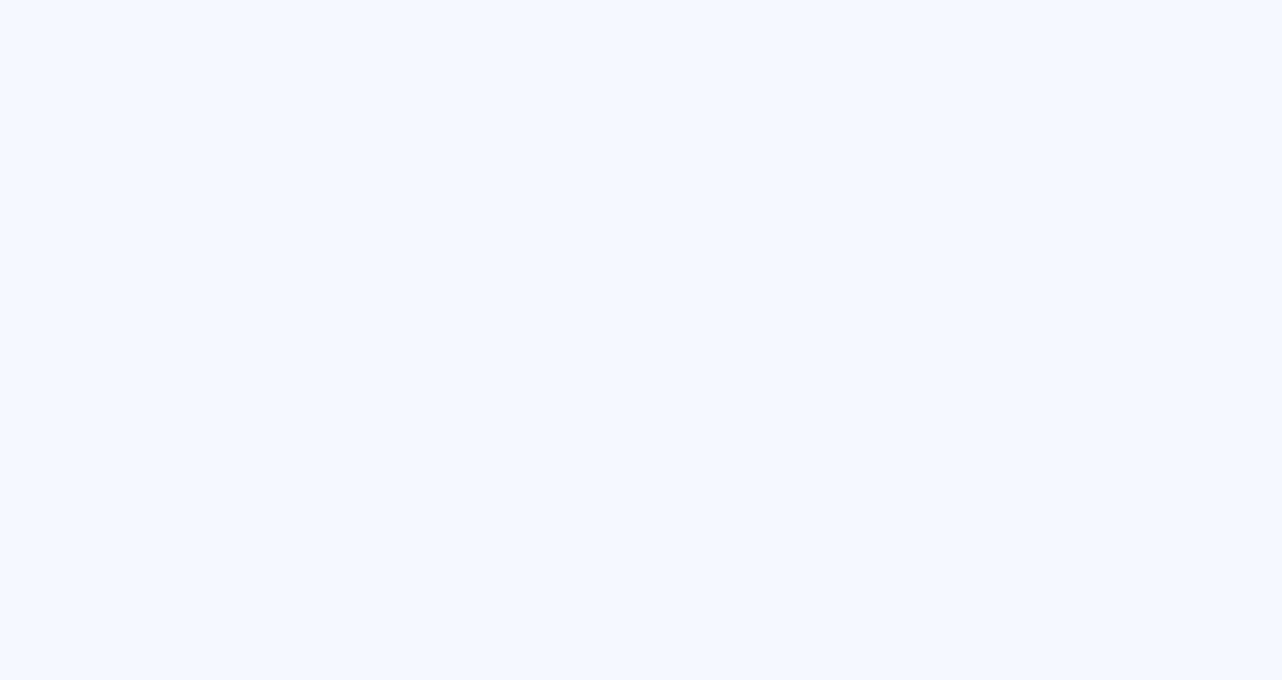 scroll, scrollTop: 0, scrollLeft: 0, axis: both 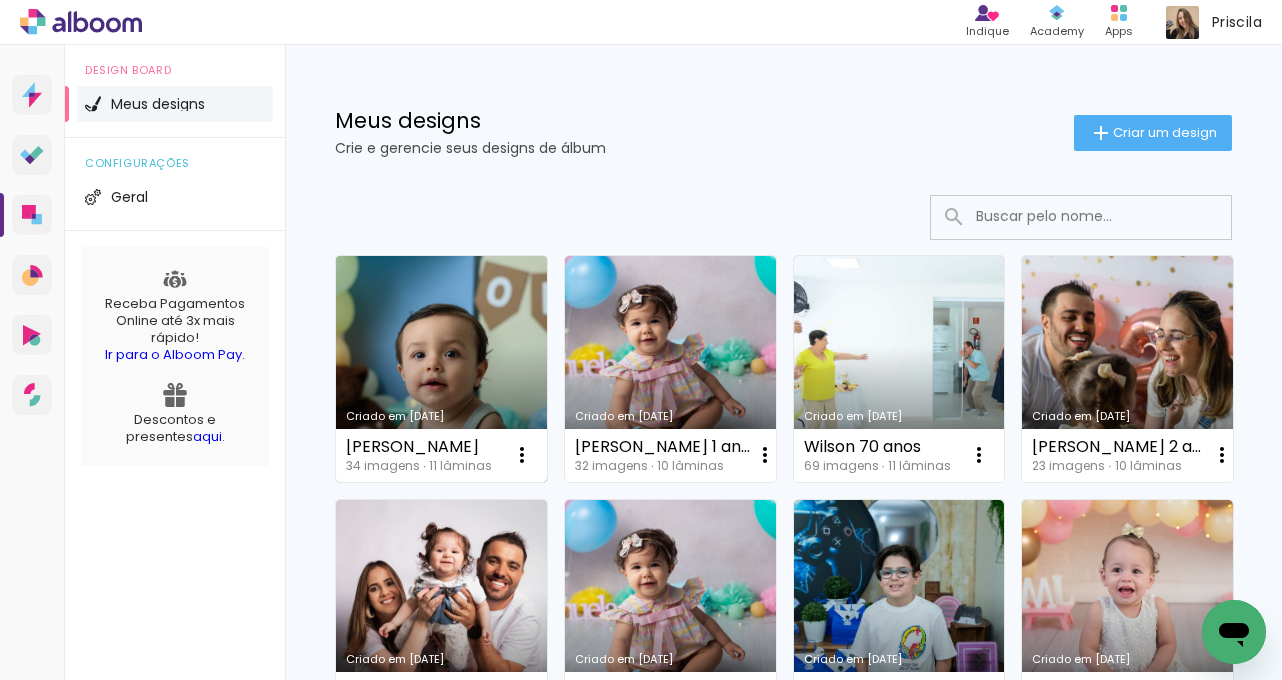 click on "Criado em [DATE]" at bounding box center (441, 369) 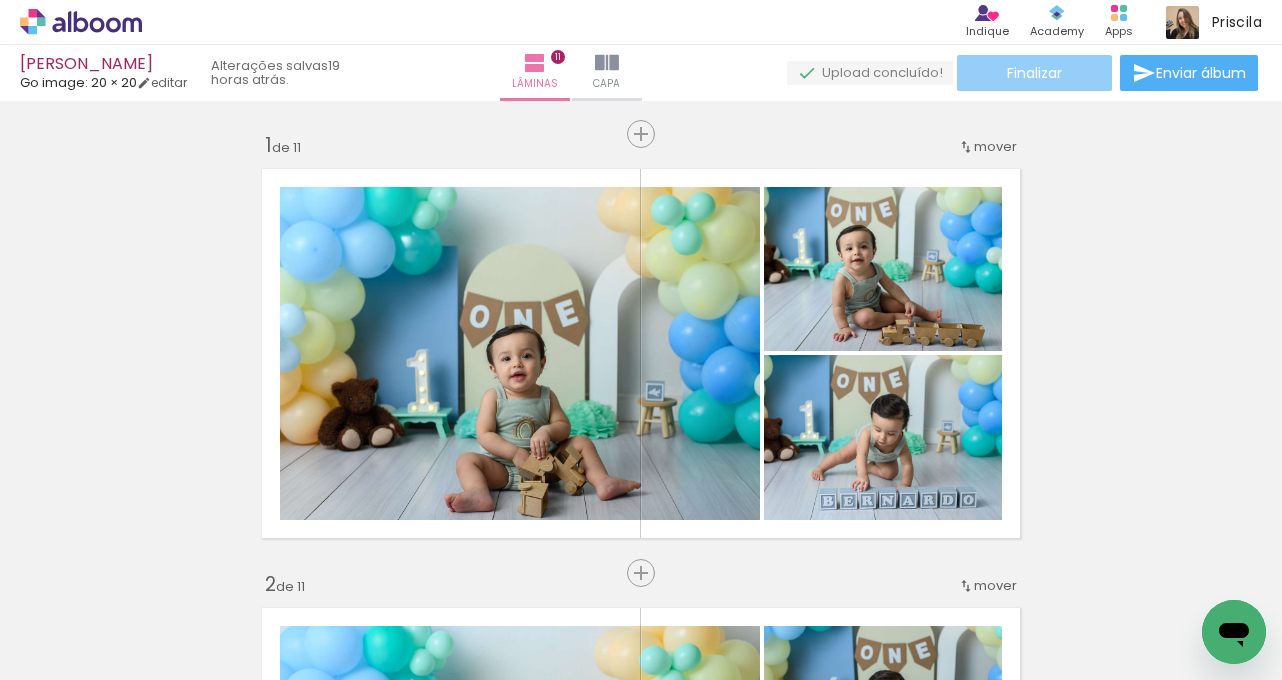 click on "Finalizar" 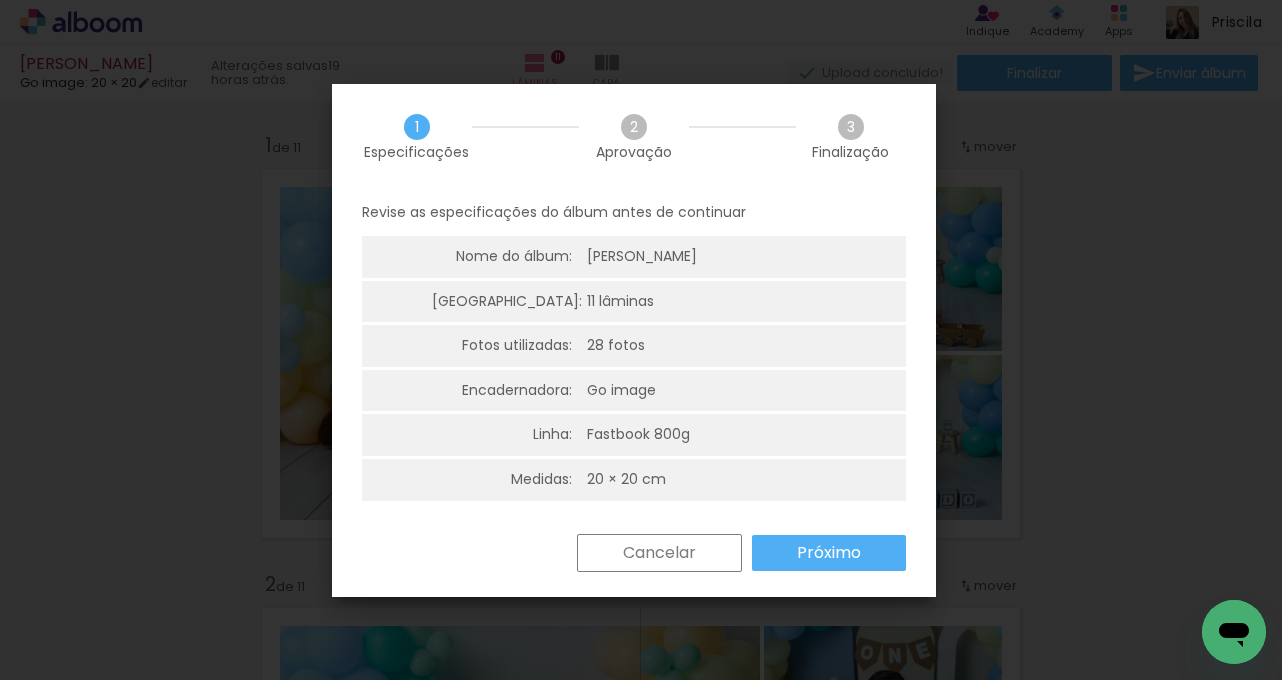 click on "Próximo" at bounding box center [829, 553] 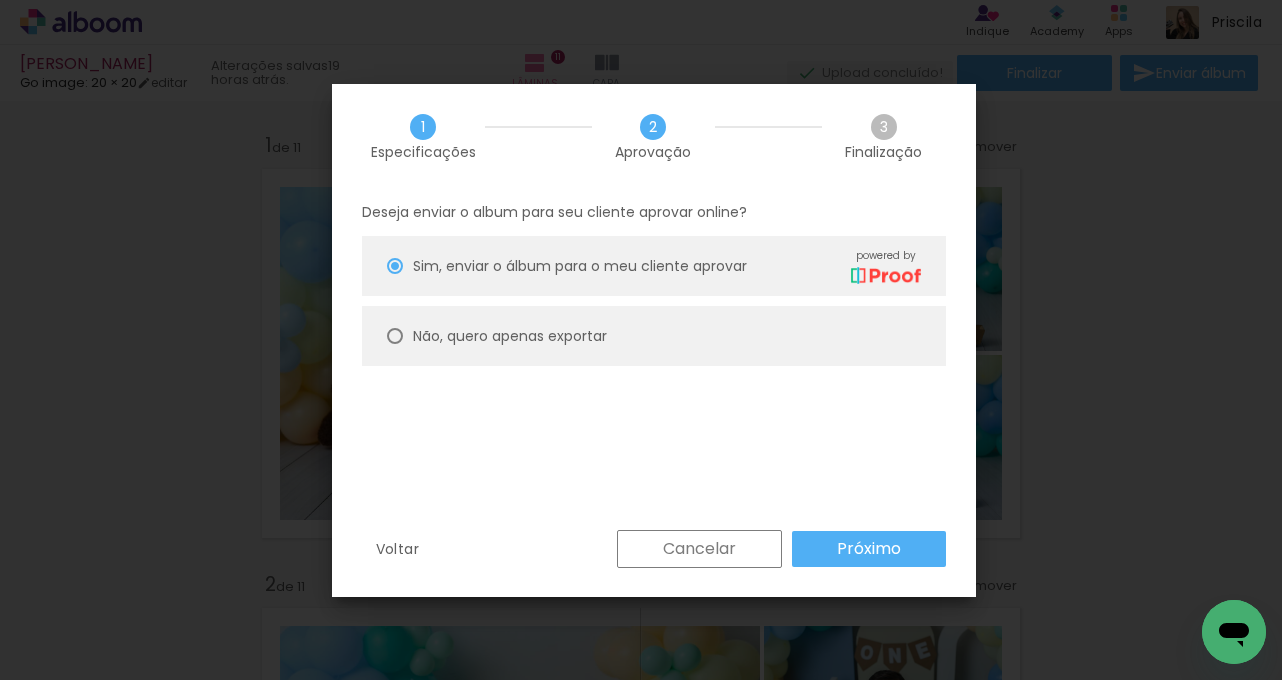 click on "Não, quero apenas exportar" at bounding box center (0, 0) 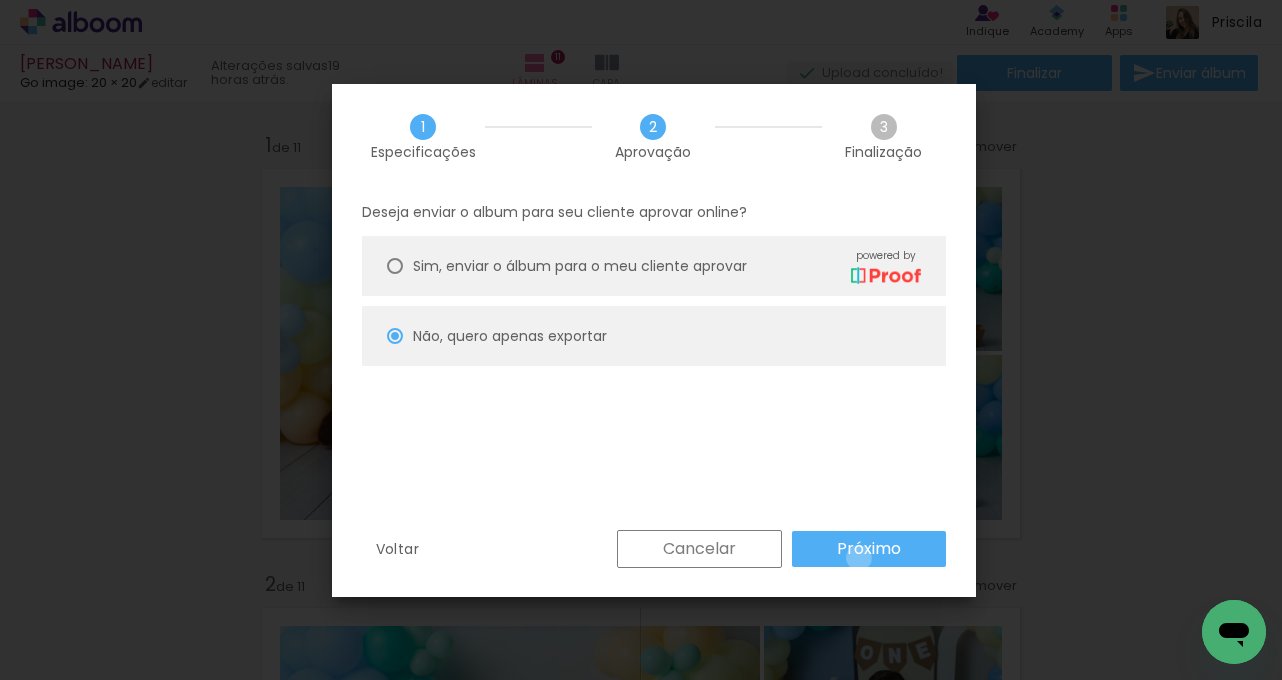 click on "Próximo" at bounding box center [0, 0] 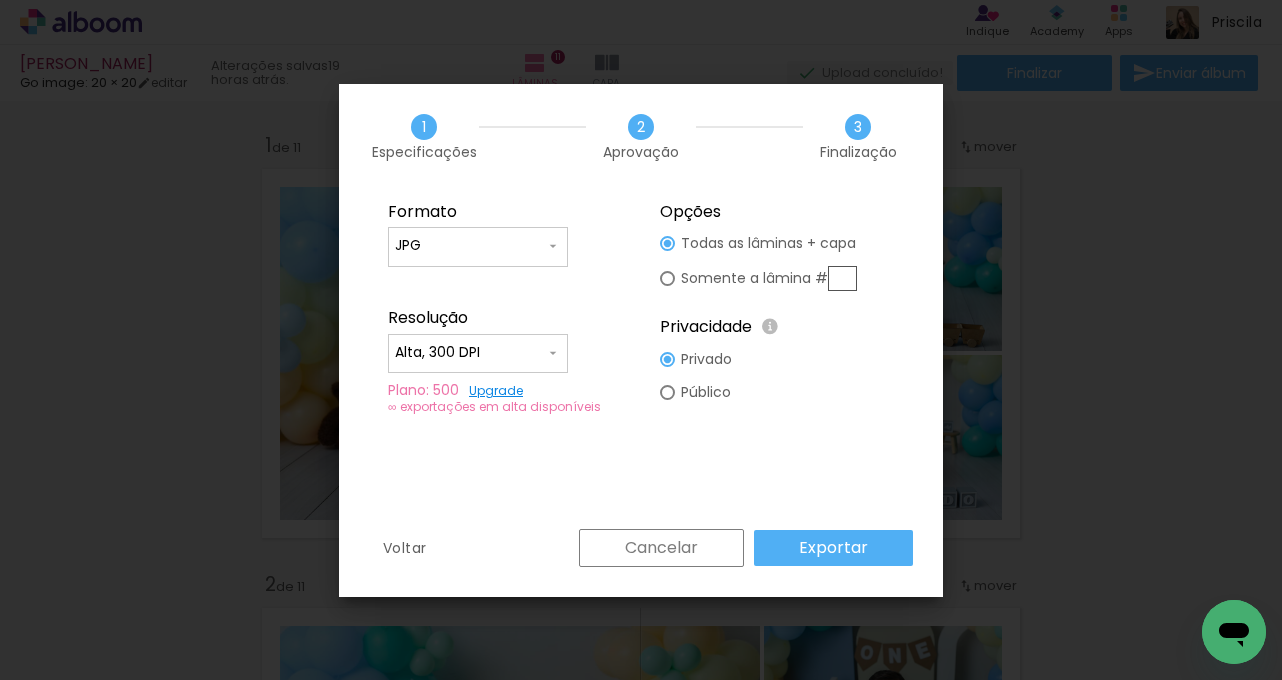 click on "Exportar" at bounding box center (0, 0) 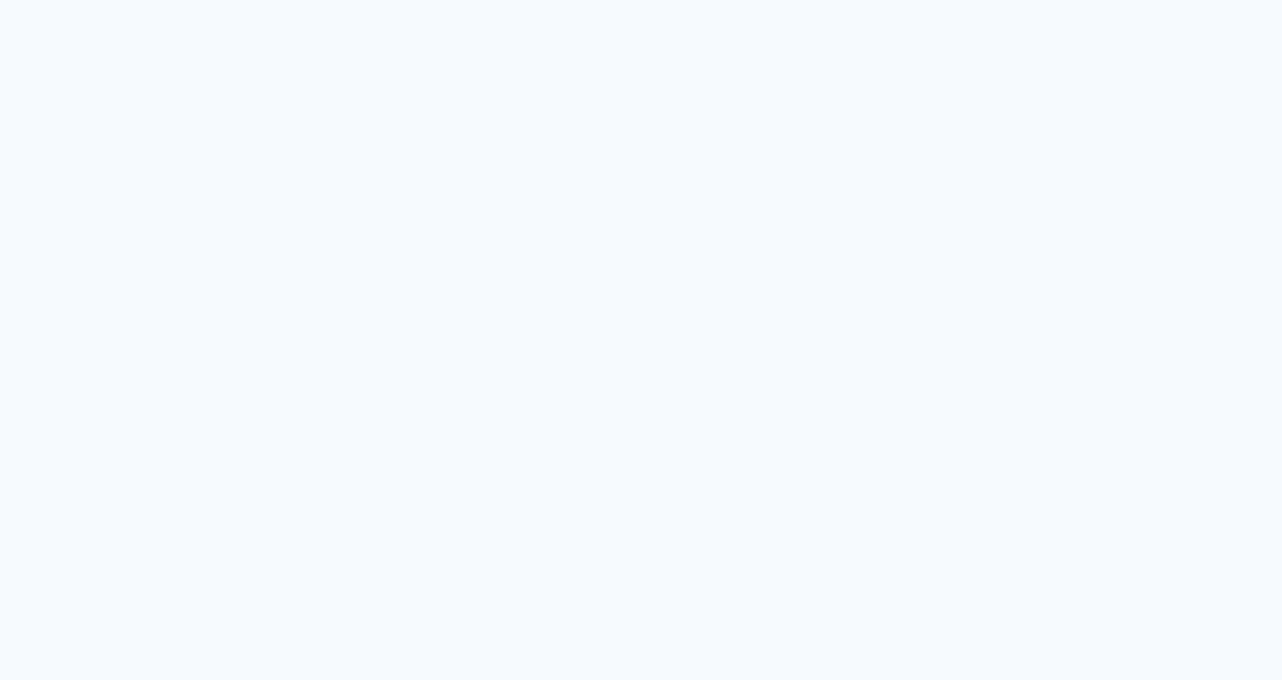scroll, scrollTop: 0, scrollLeft: 0, axis: both 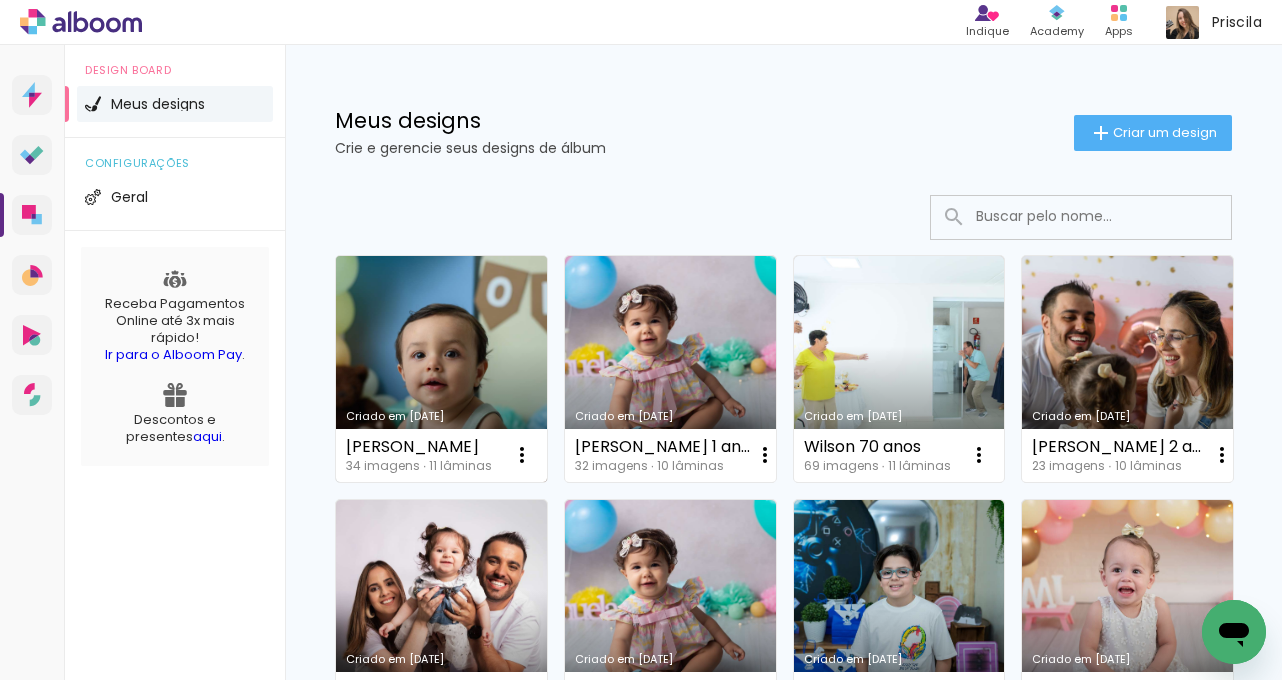 click on "Criado em [DATE]" at bounding box center (441, 369) 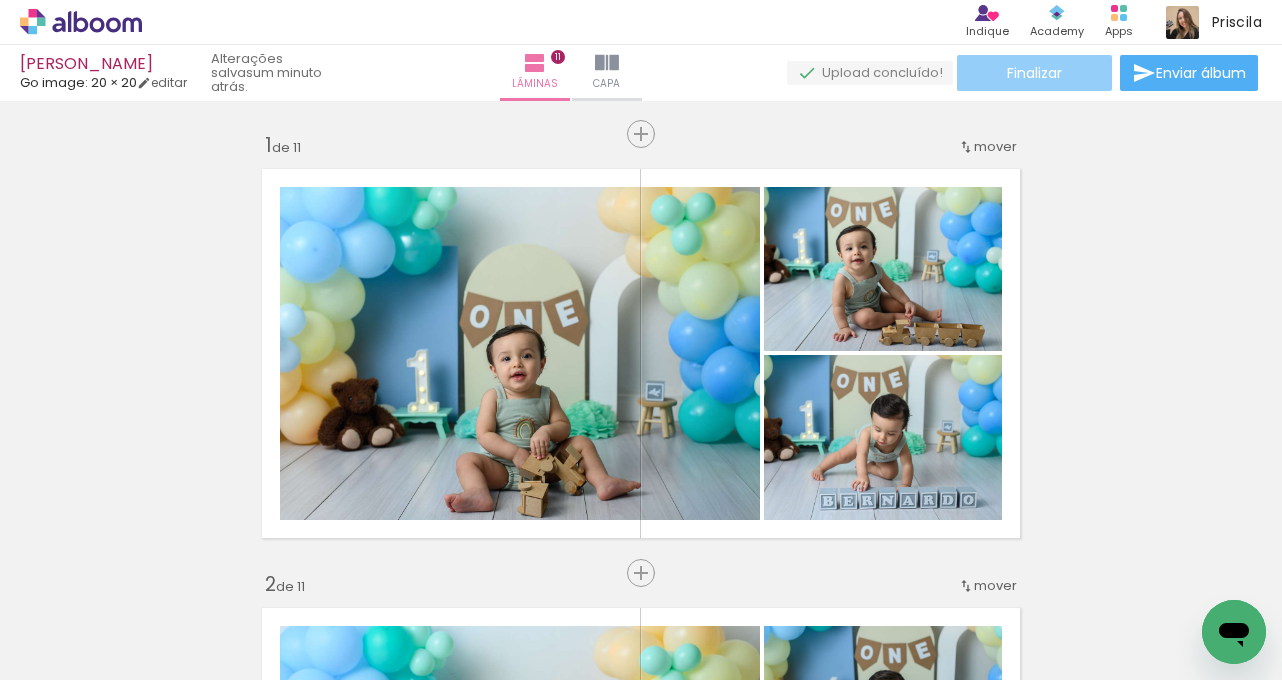click on "Finalizar" 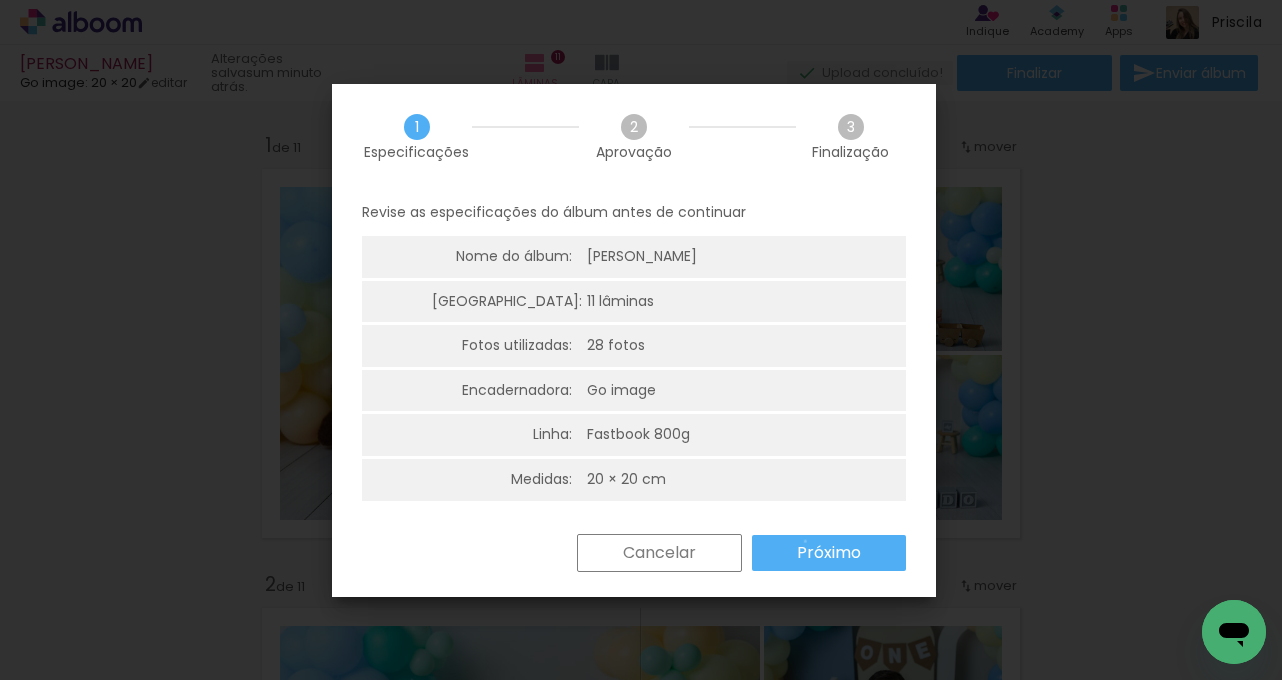 click on "Próximo" at bounding box center [0, 0] 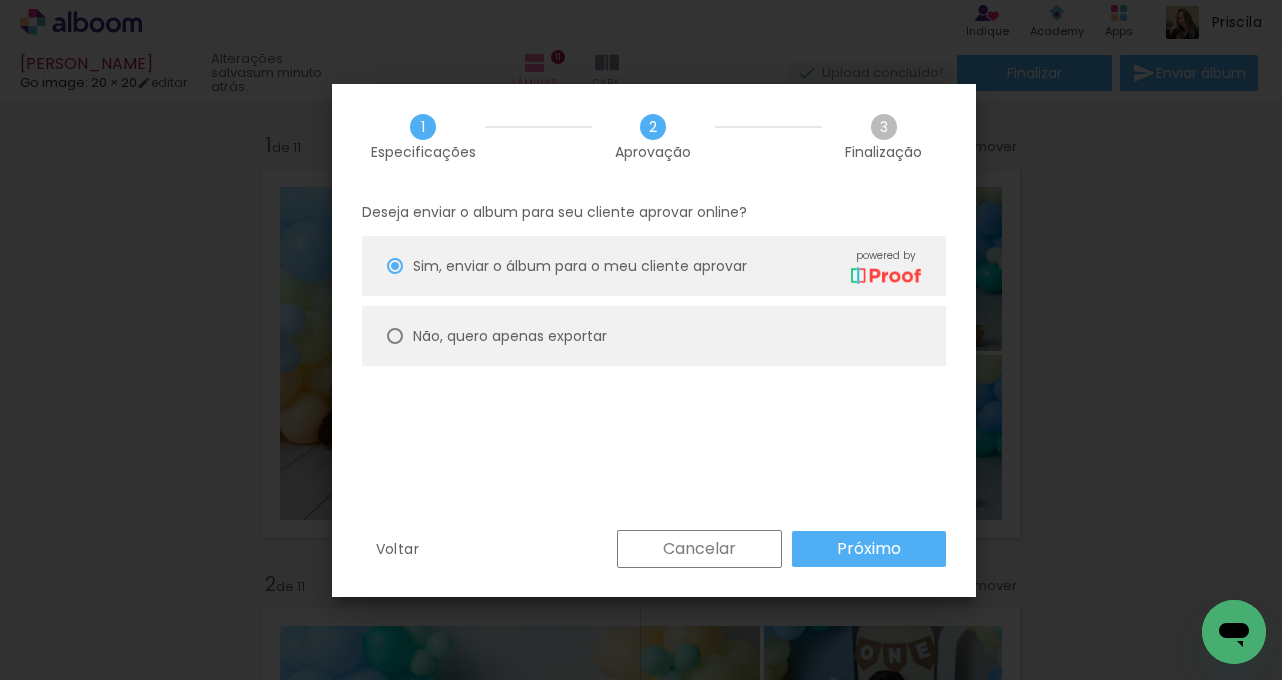 click on "Não, quero apenas exportar" at bounding box center (654, 336) 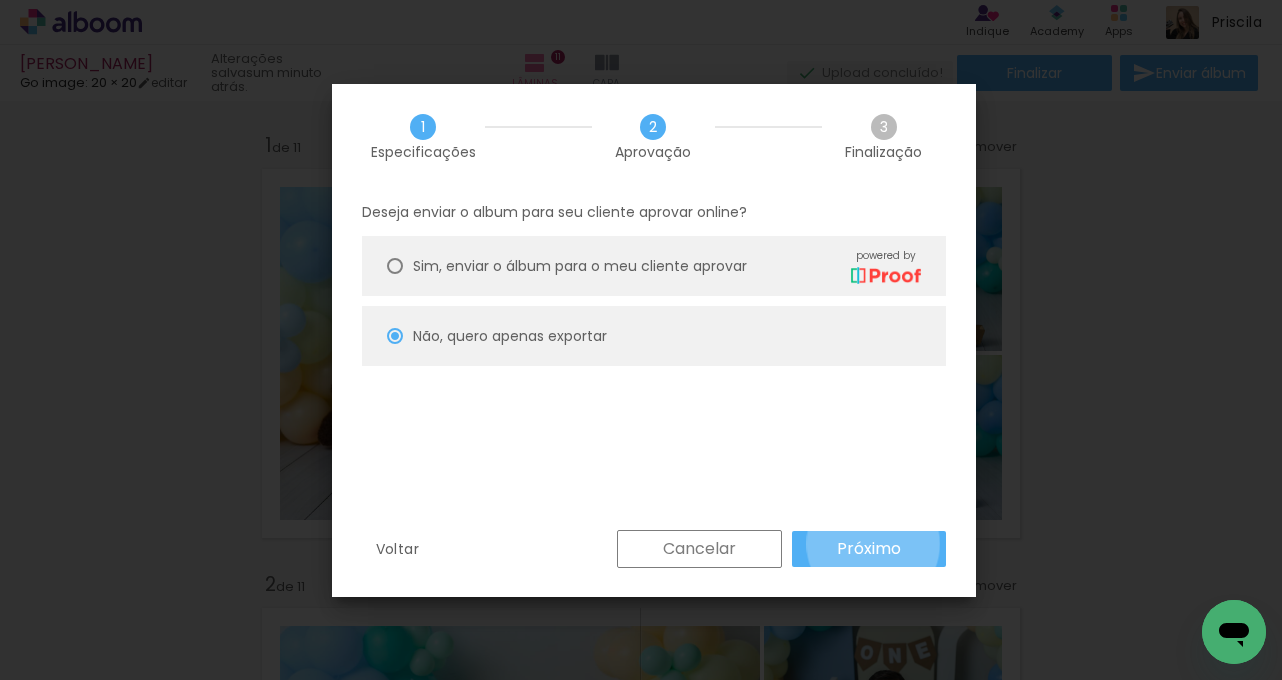 click on "Próximo" at bounding box center (0, 0) 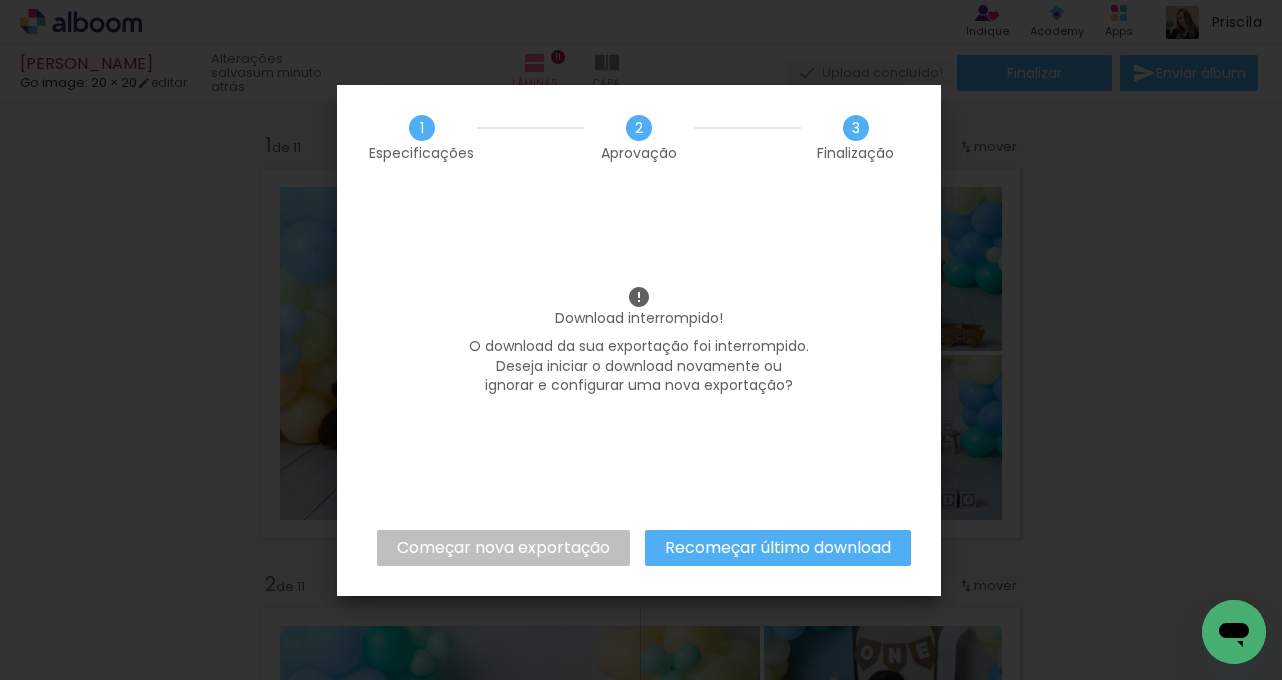 click on "Recomeçar último download" at bounding box center [0, 0] 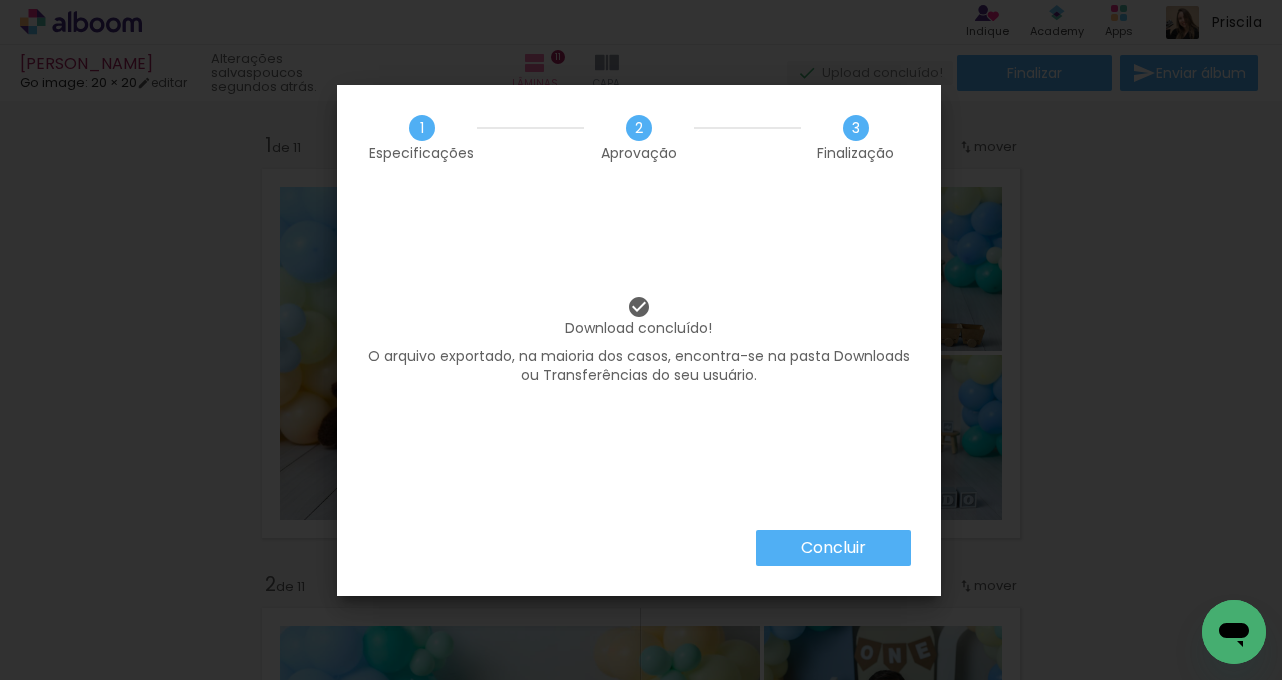 click on "Download concluído! O arquivo exportado, na maioria dos casos, encontra-se na pasta Downloads ou Transferências do seu usuário." at bounding box center [639, 360] 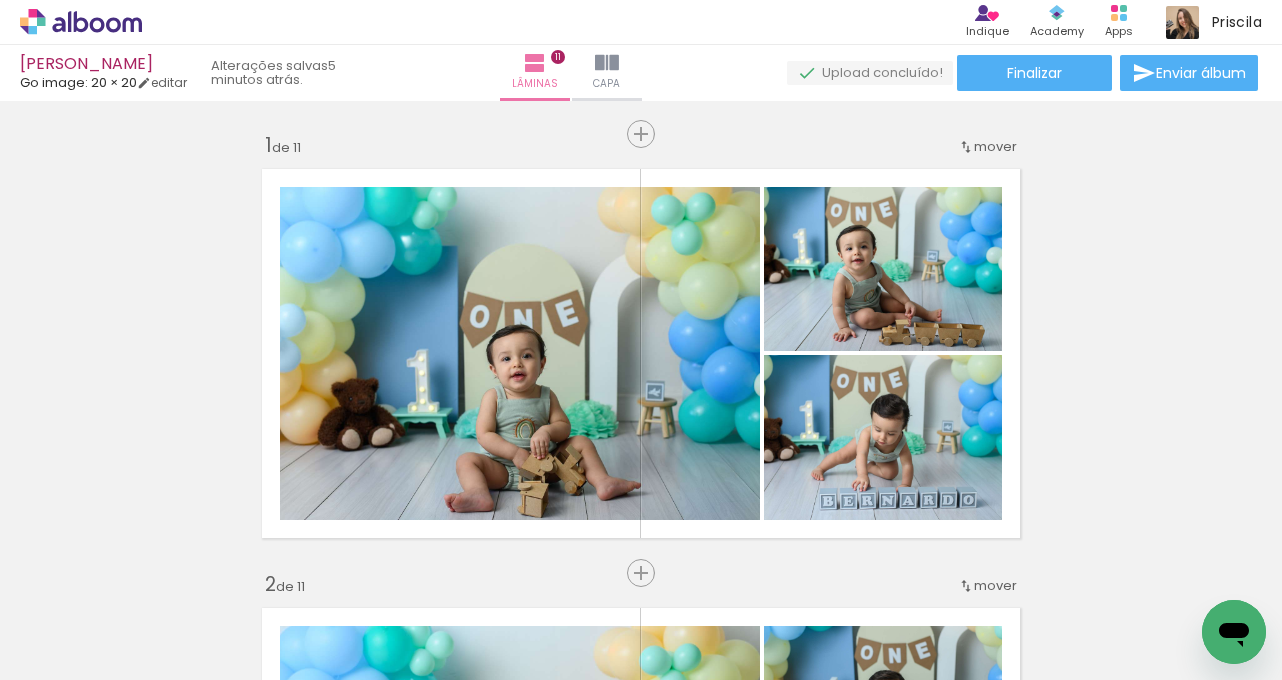 scroll, scrollTop: 0, scrollLeft: 0, axis: both 